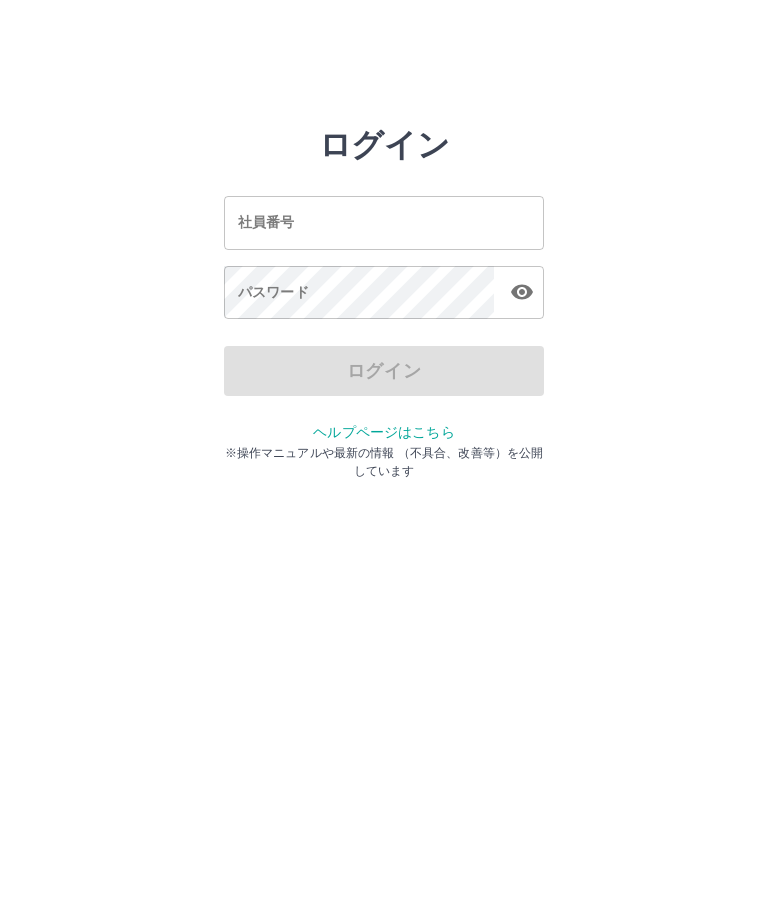 scroll, scrollTop: 0, scrollLeft: 0, axis: both 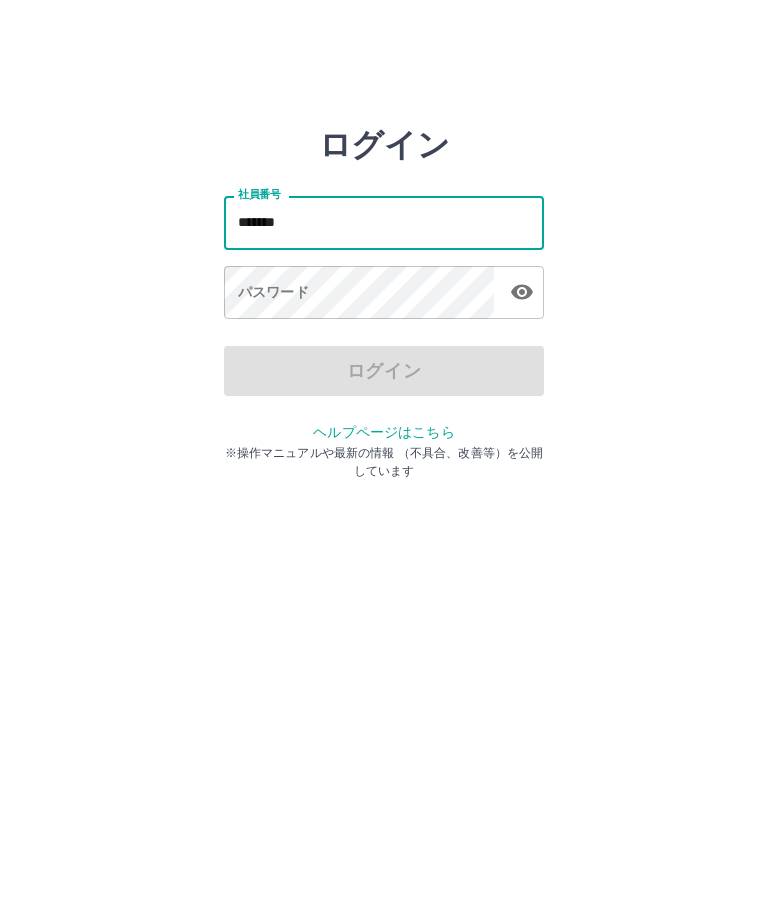 type on "*******" 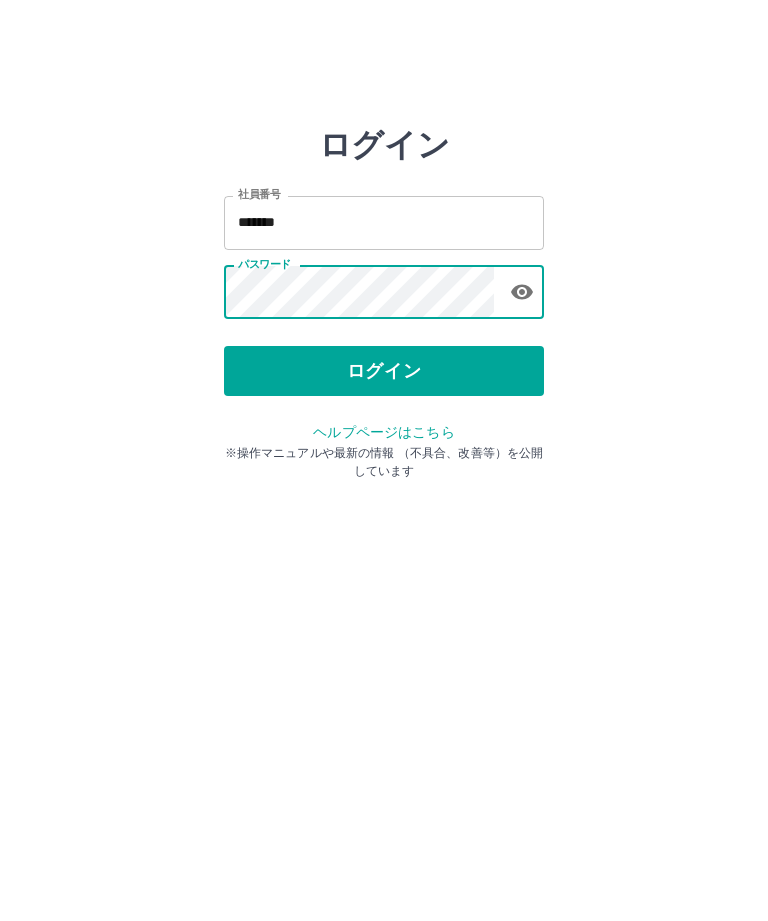 click on "ログイン 社員番号 ******* 社員番号 パスワード パスワード ログイン ヘルプページはこちら ※操作マニュアルや最新の情報 （不具合、改善等）を公開しています" at bounding box center [384, 286] 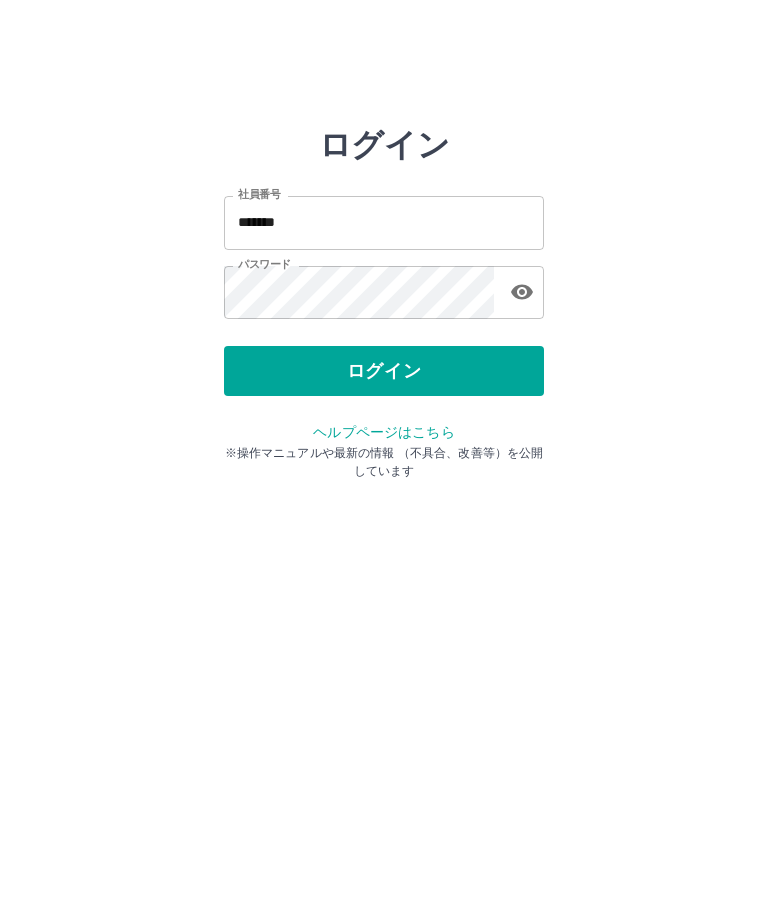 click on "ログイン" at bounding box center (384, 371) 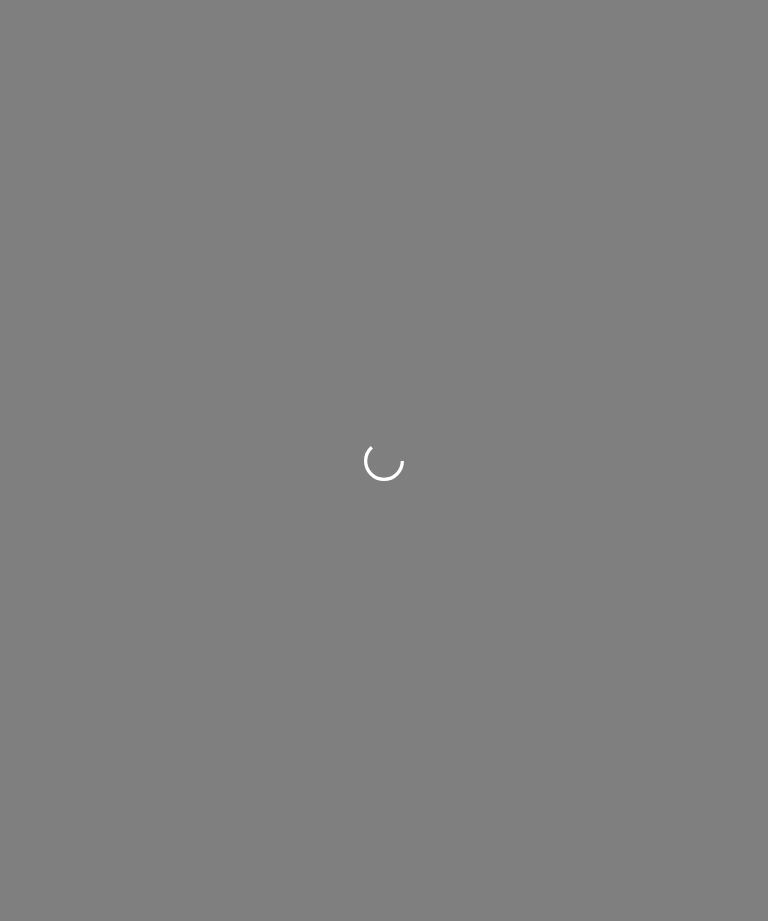 scroll, scrollTop: 0, scrollLeft: 0, axis: both 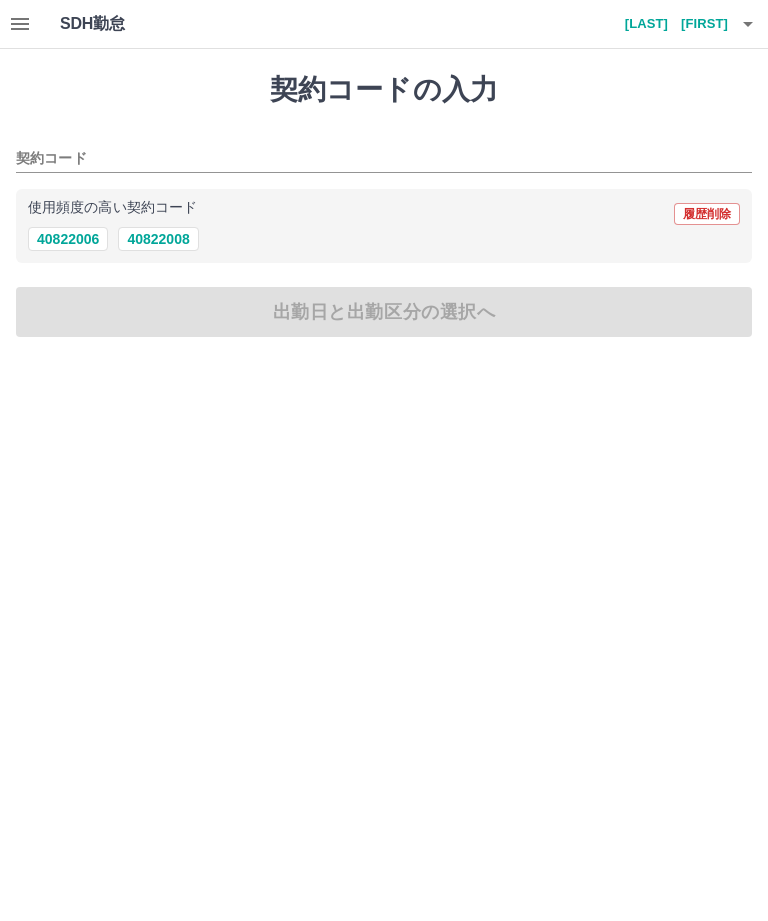 click on "40822006" at bounding box center [68, 239] 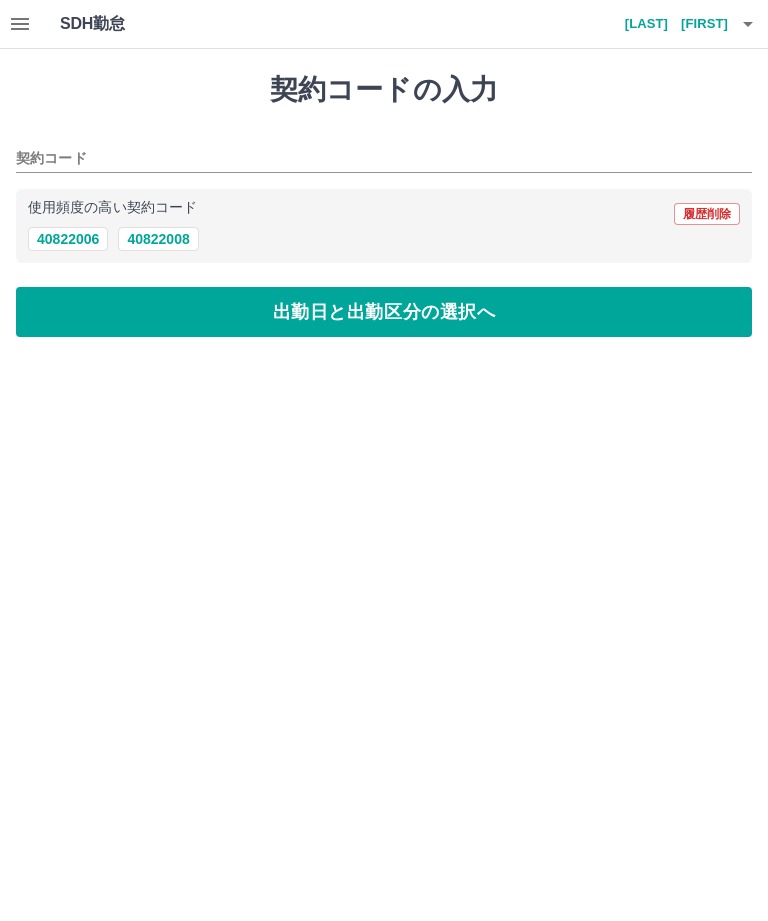type on "********" 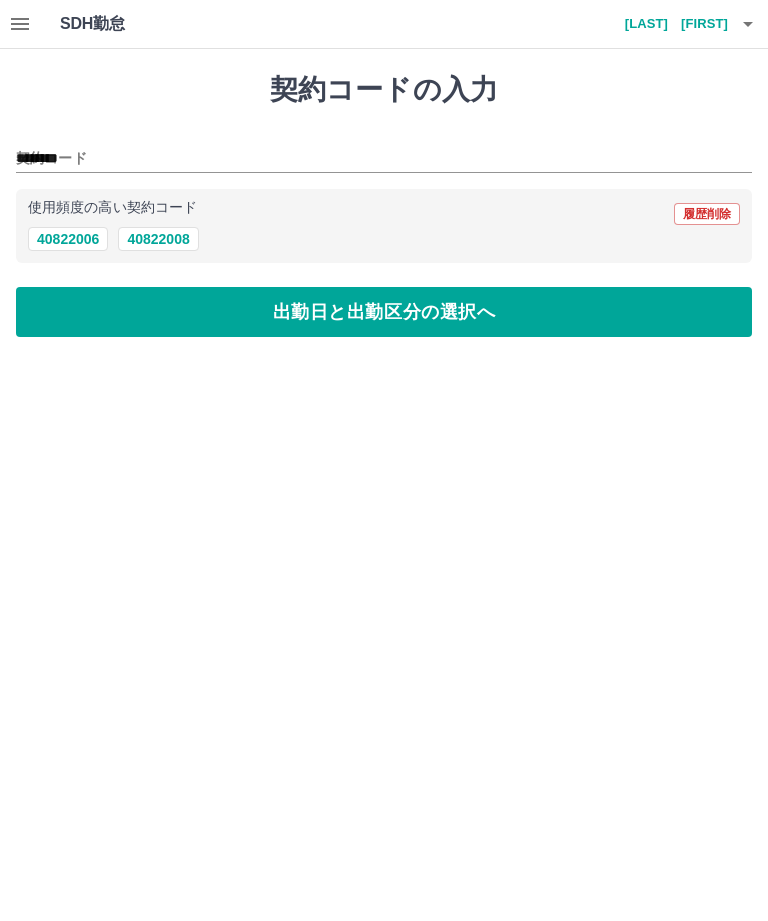 click on "出勤日と出勤区分の選択へ" at bounding box center [384, 312] 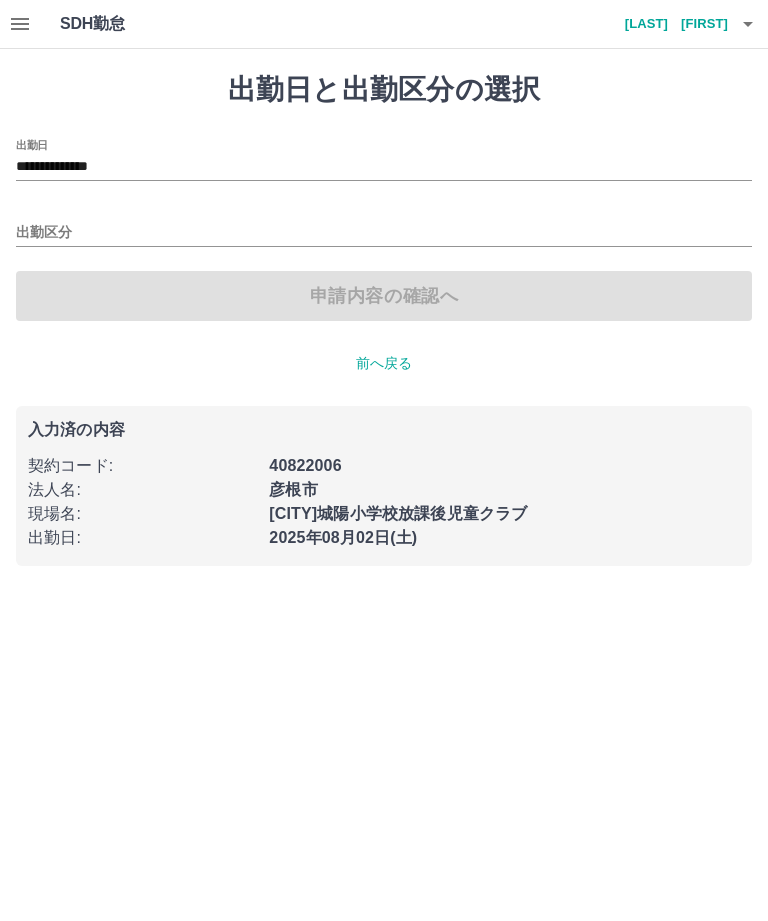 click on "出勤区分" at bounding box center [384, 233] 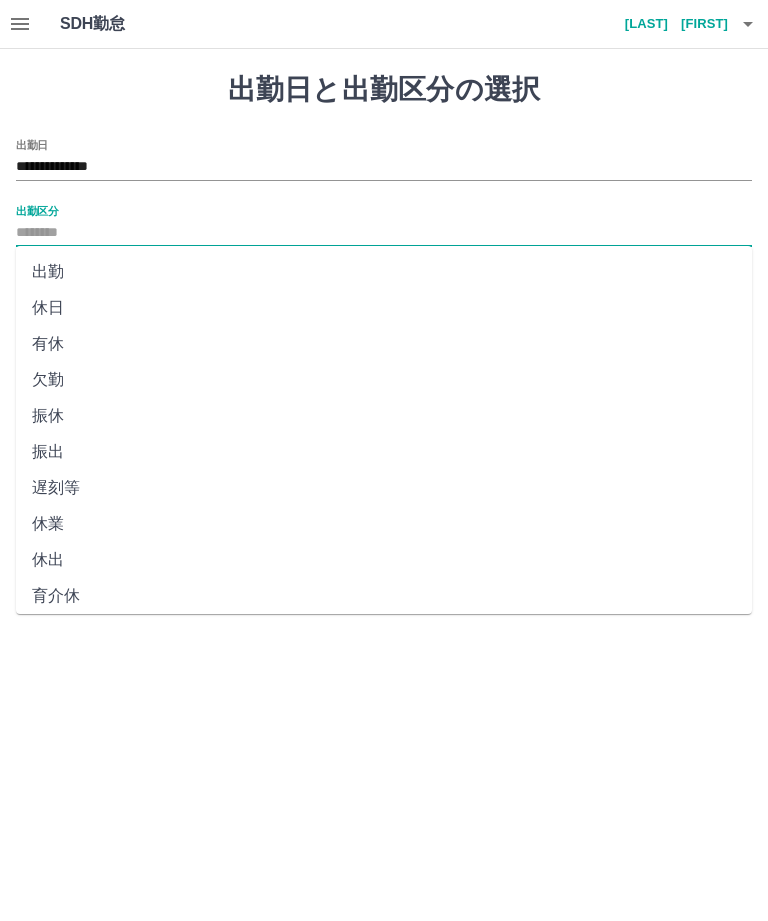 click on "出勤" at bounding box center (384, 272) 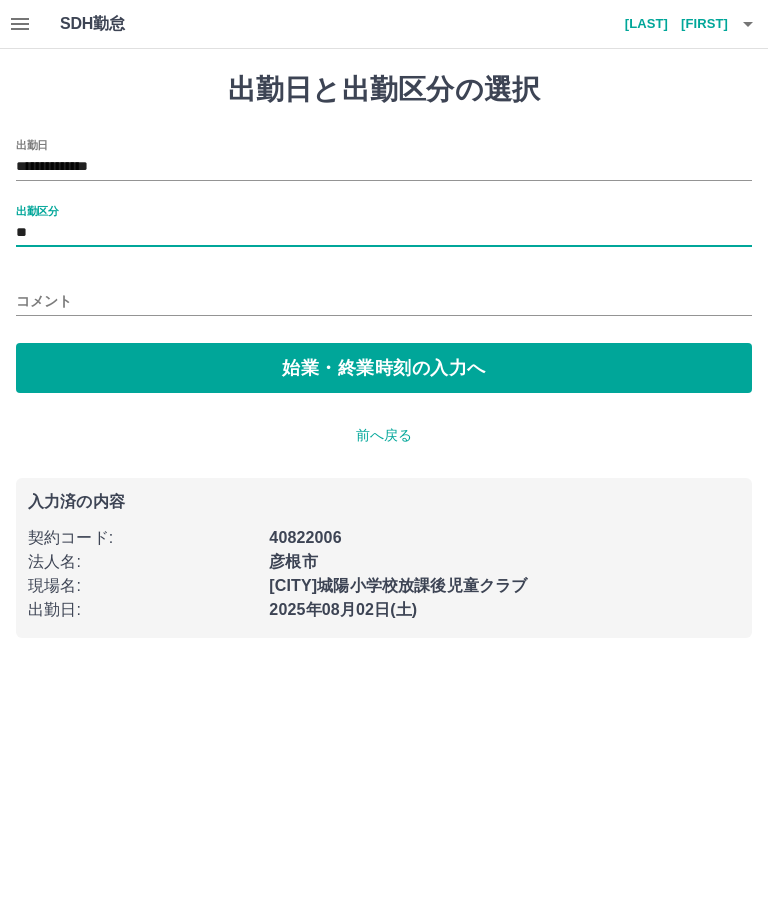 type on "**" 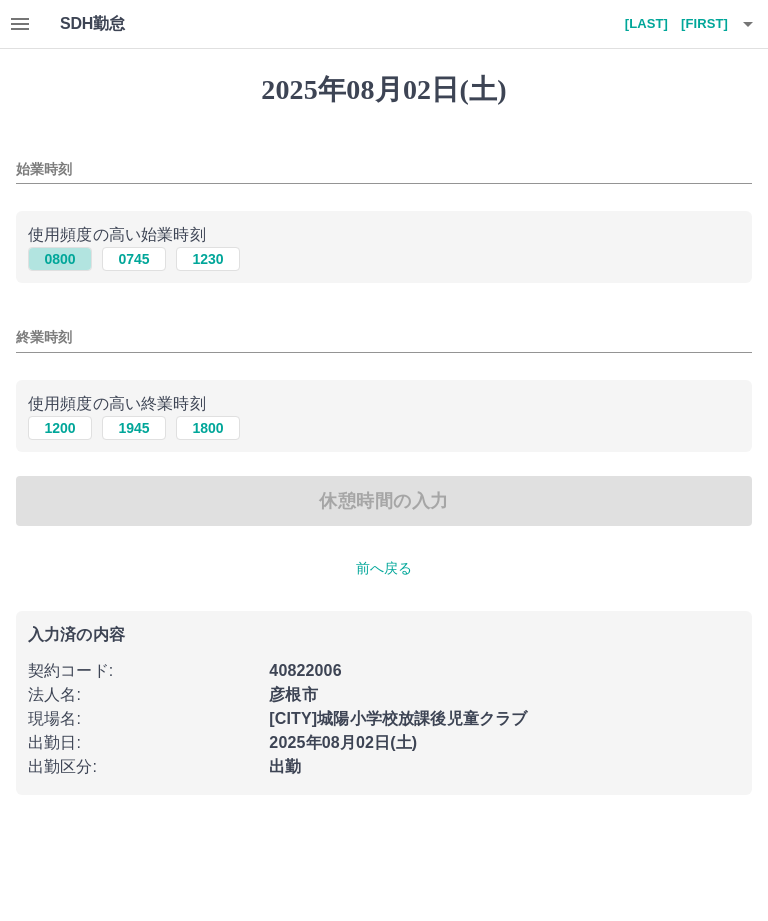 click on "0800" at bounding box center (60, 259) 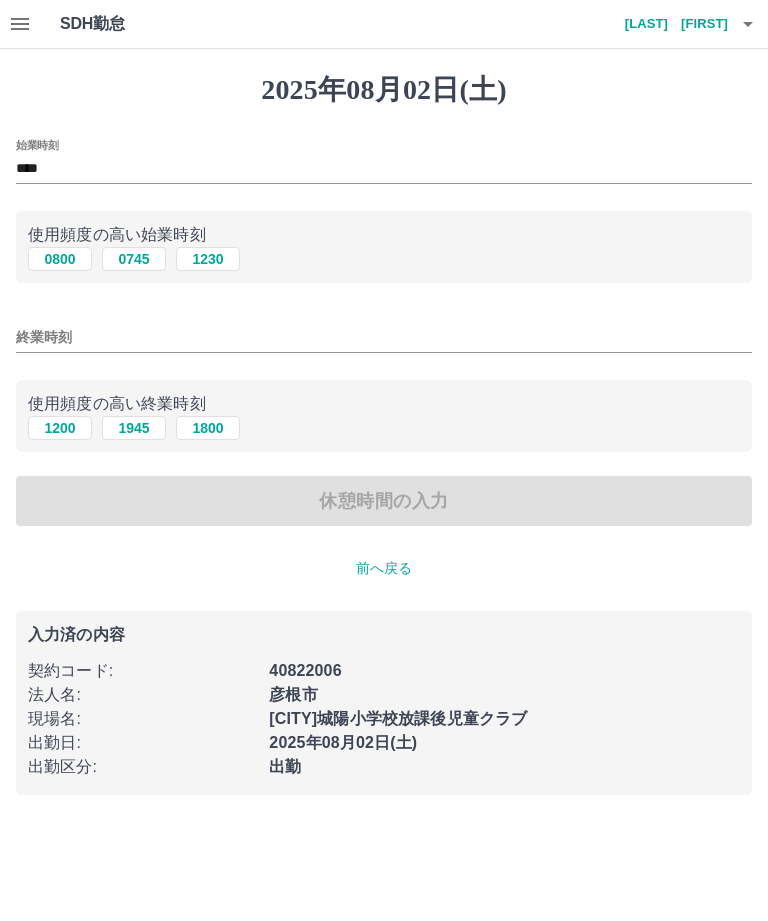 click on "終業時刻" at bounding box center [384, 337] 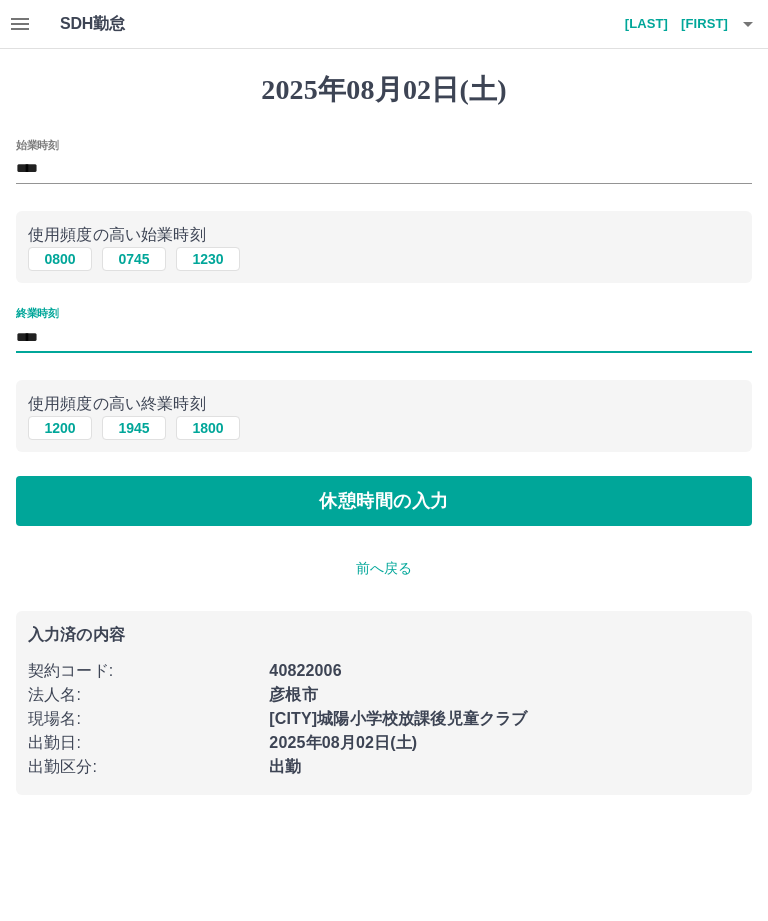 type on "****" 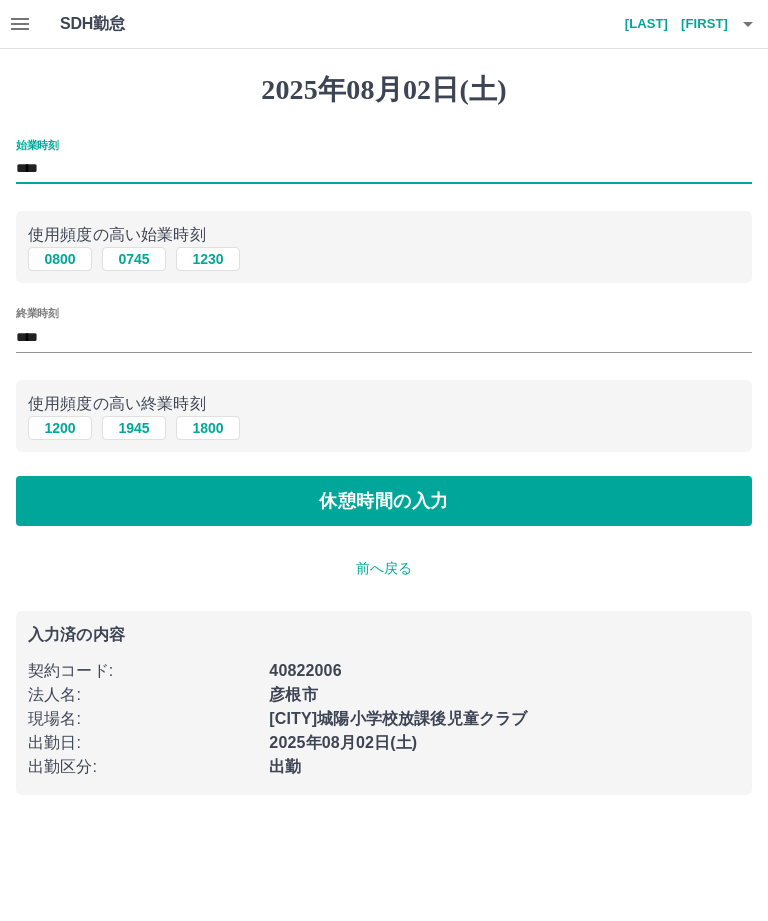 click on "2025年08月02日(土)" at bounding box center (384, 90) 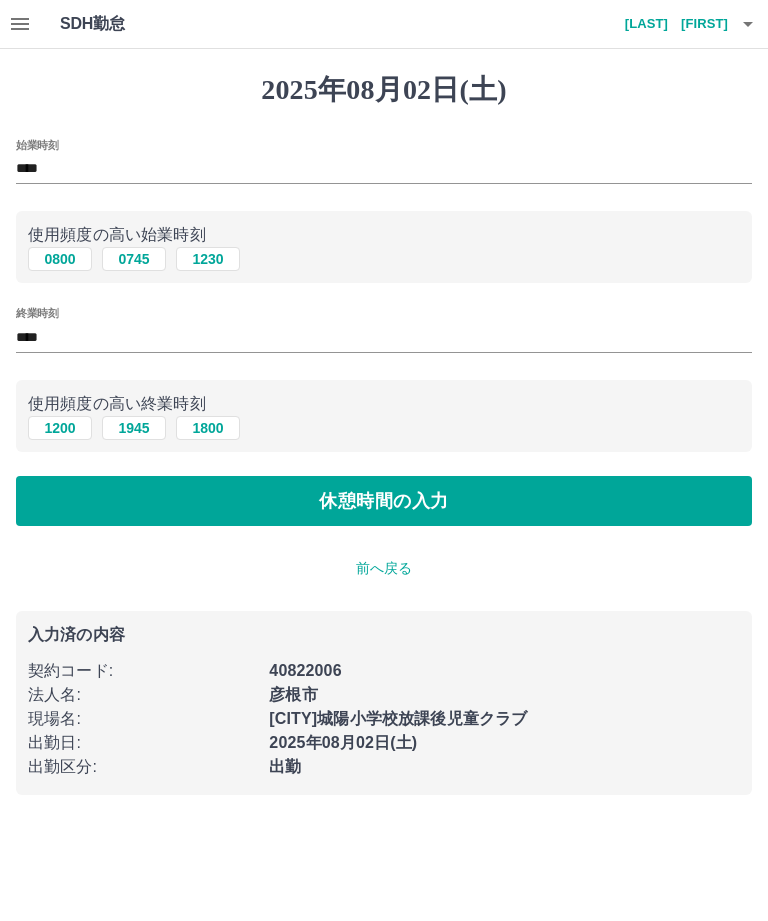 click on "休憩時間の入力" at bounding box center (384, 501) 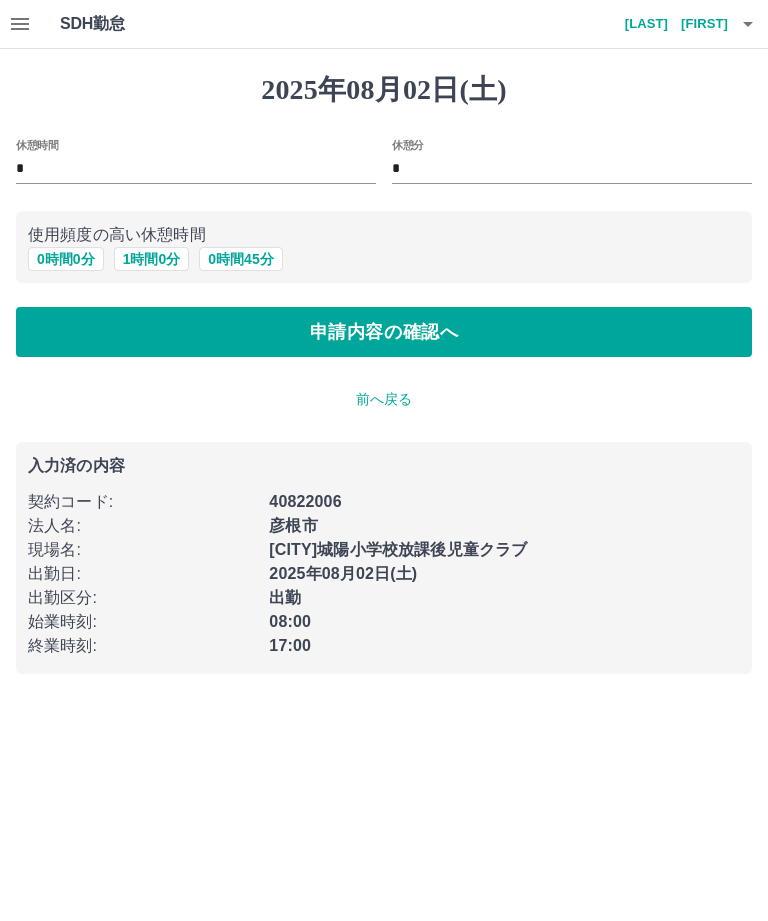 click on "1 時間 0 分" at bounding box center [152, 259] 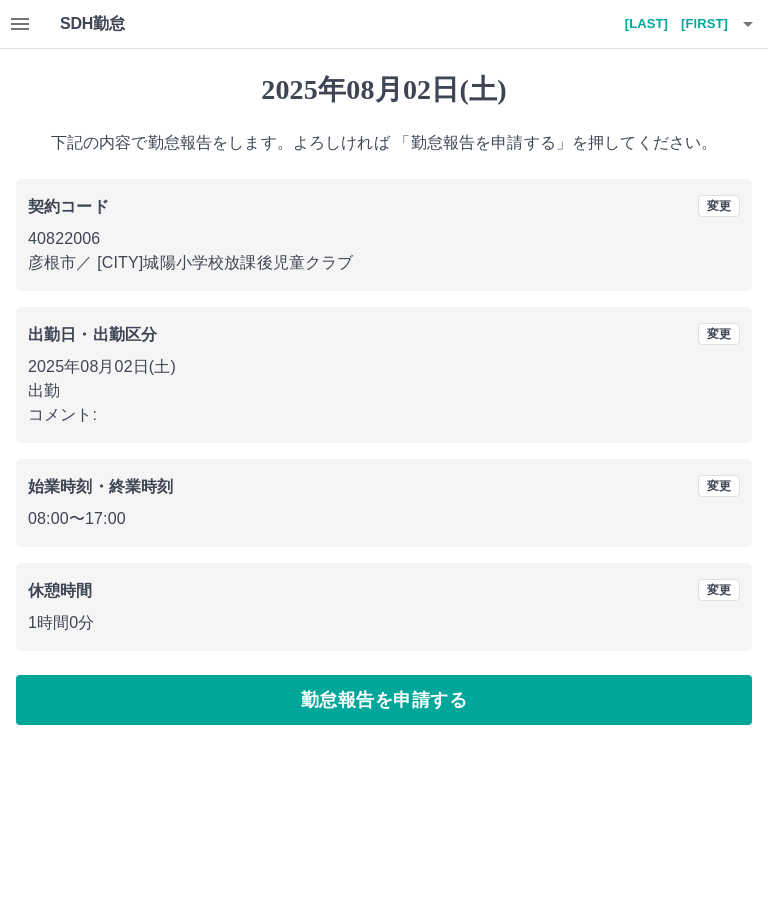 click on "勤怠報告を申請する" at bounding box center [384, 700] 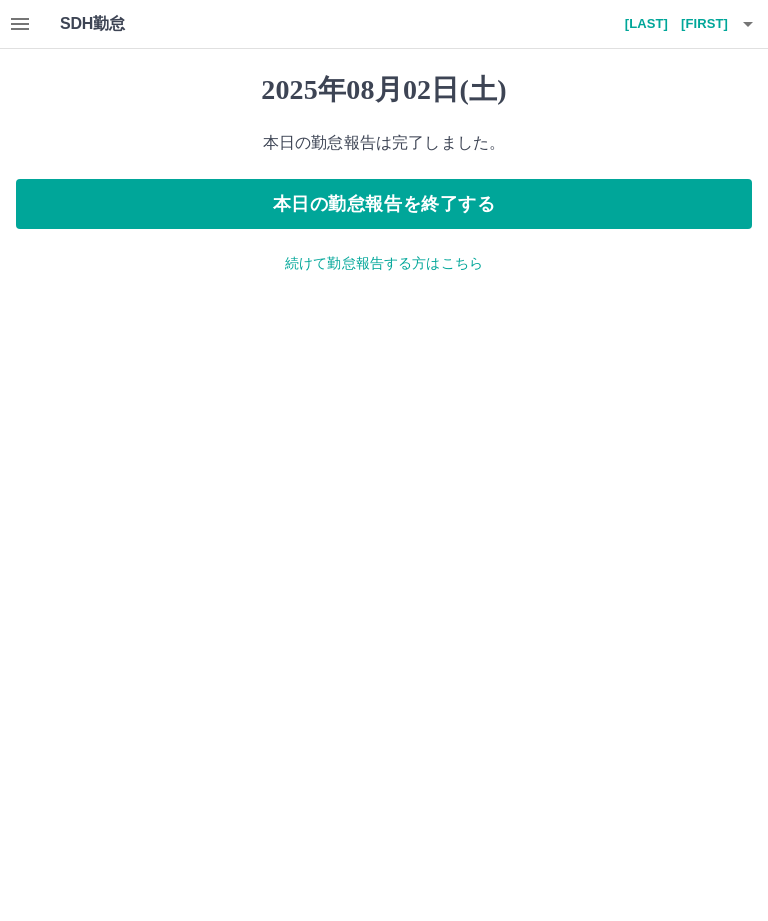 click on "本日の勤怠報告を終了する" at bounding box center (384, 204) 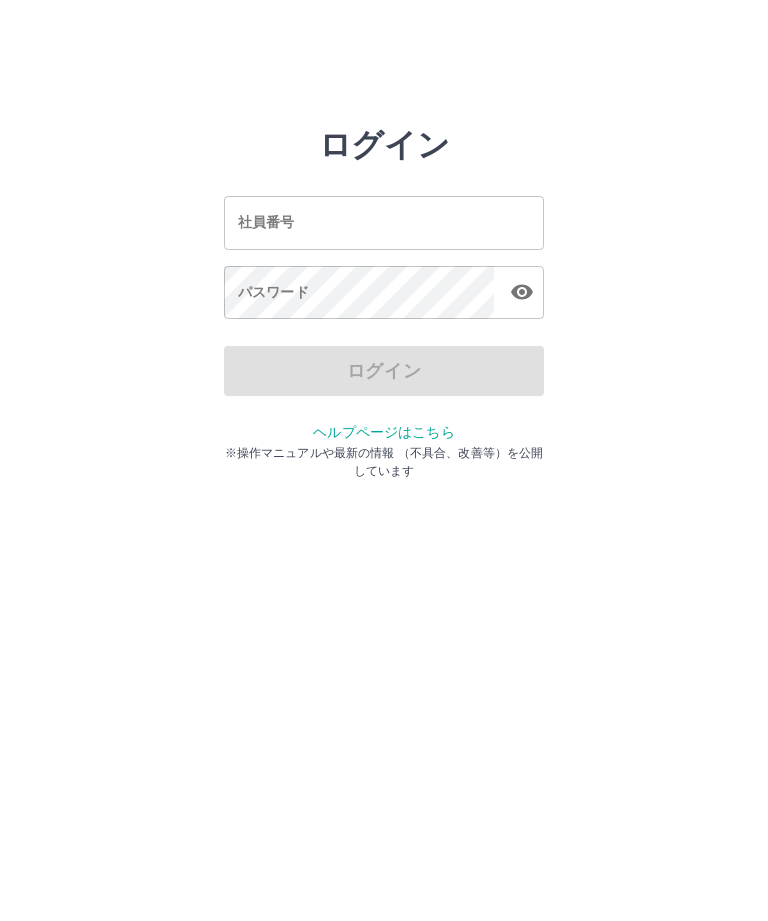scroll, scrollTop: 0, scrollLeft: 0, axis: both 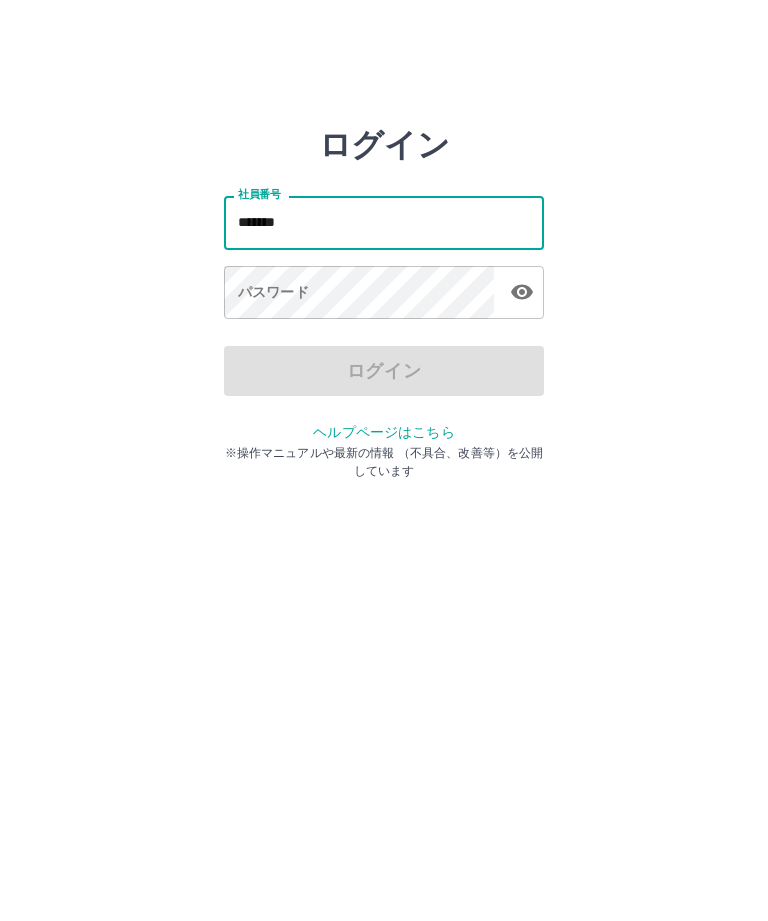 type on "*******" 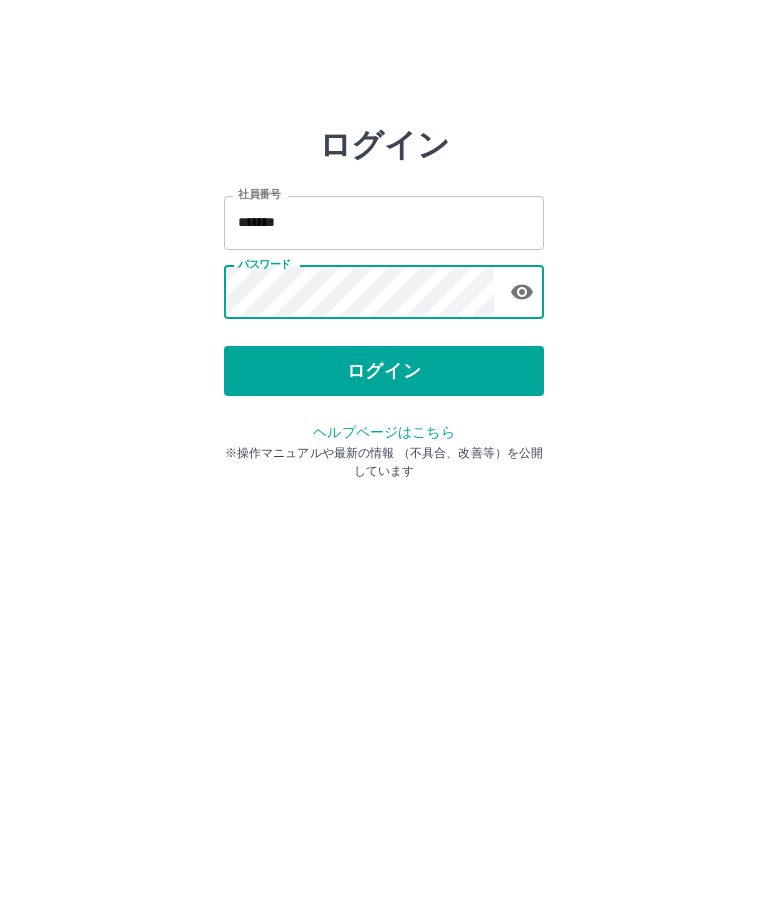 click on "ログイン" at bounding box center (384, 371) 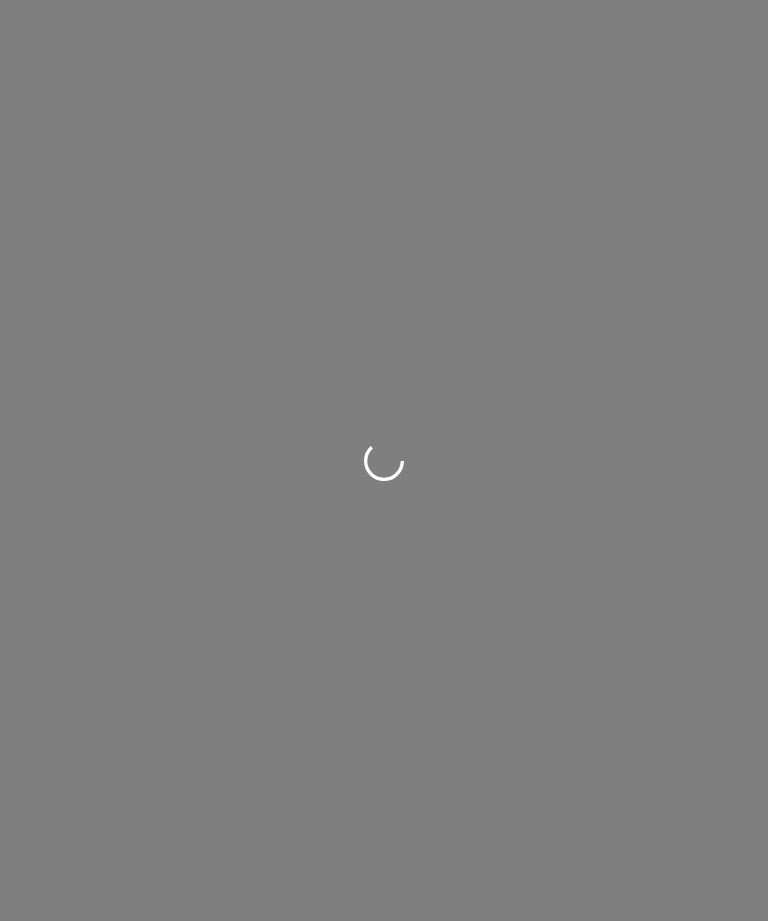 scroll, scrollTop: 0, scrollLeft: 0, axis: both 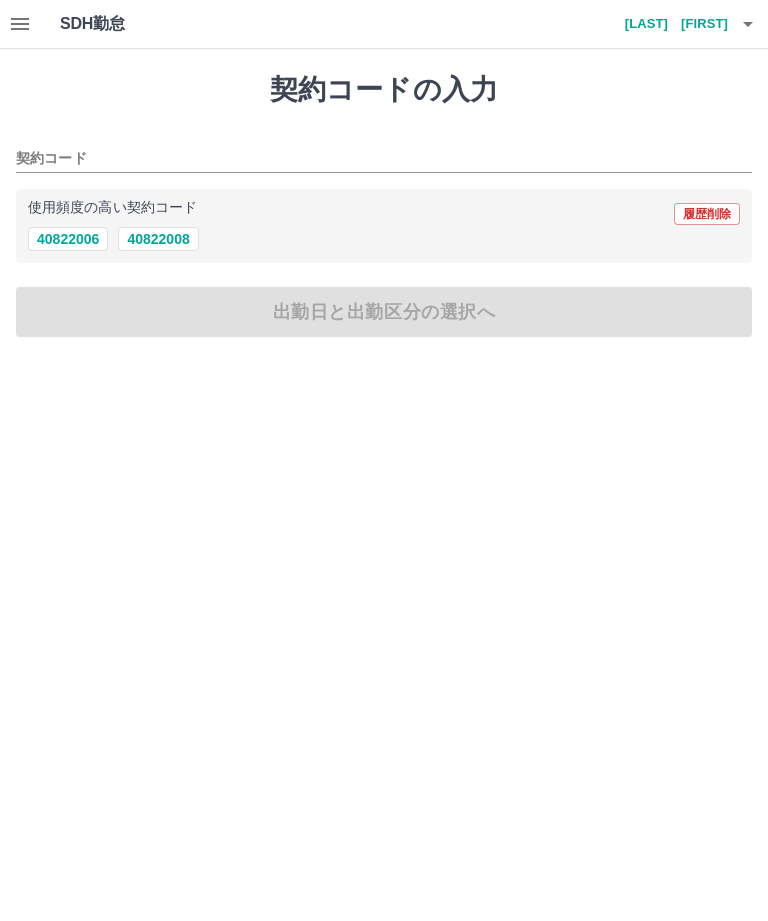 click on "40822006" at bounding box center [68, 239] 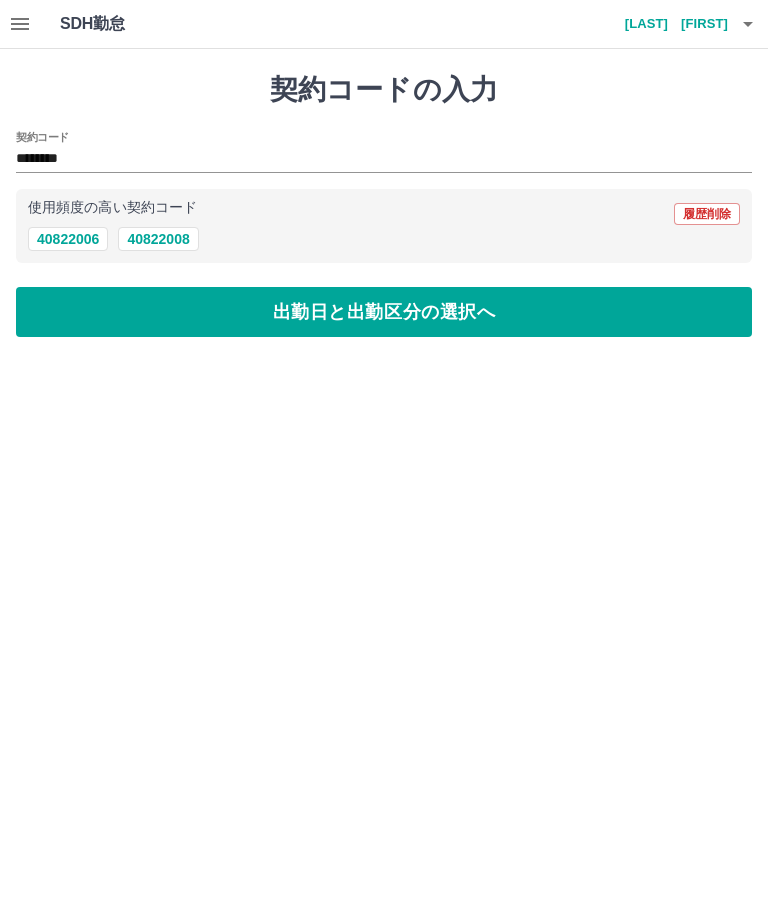 type on "********" 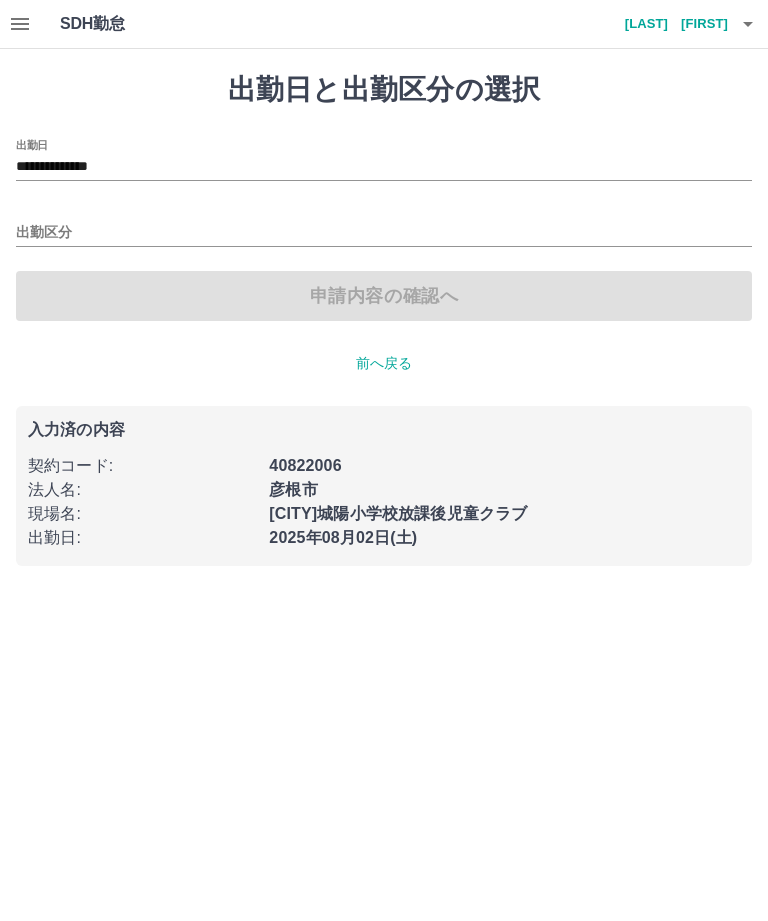 click on "出勤区分" at bounding box center [384, 233] 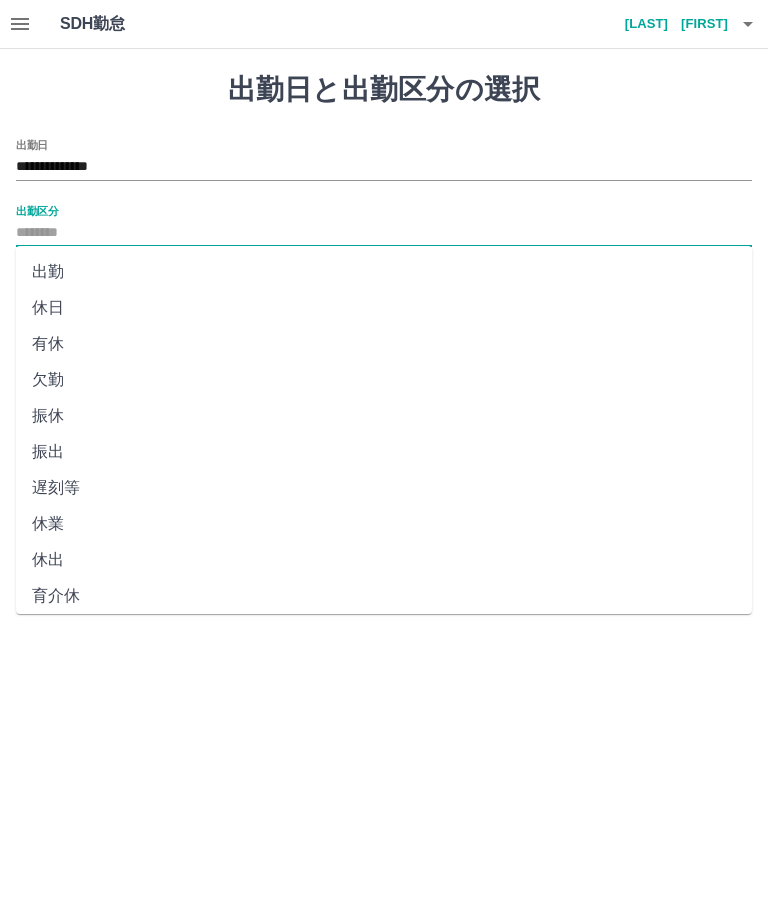 click on "出勤" at bounding box center [384, 272] 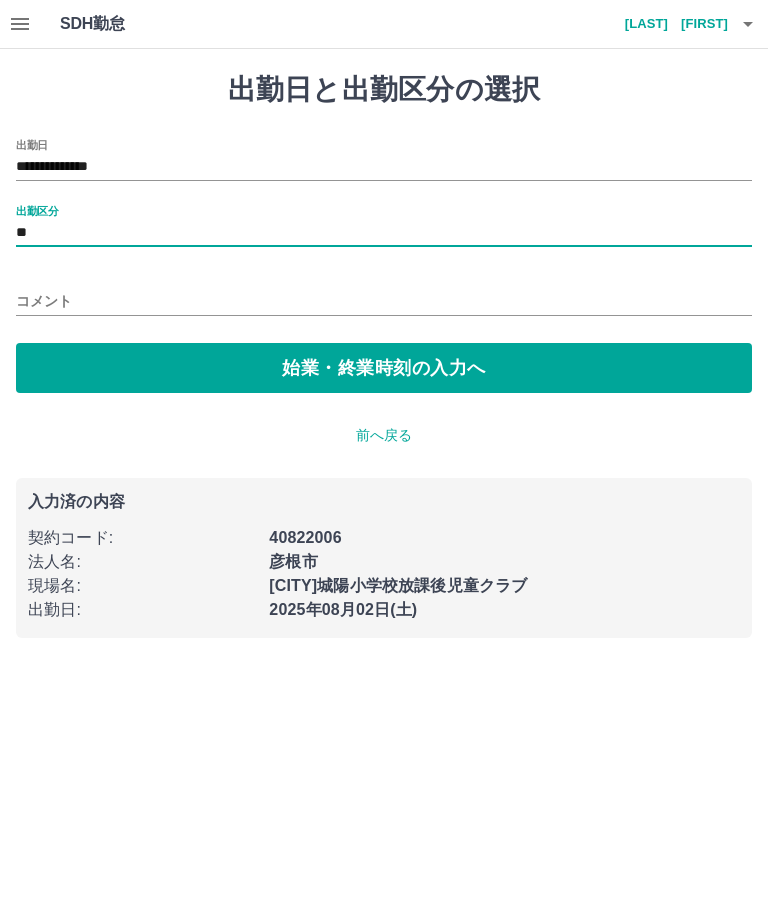 click on "始業・終業時刻の入力へ" at bounding box center (384, 368) 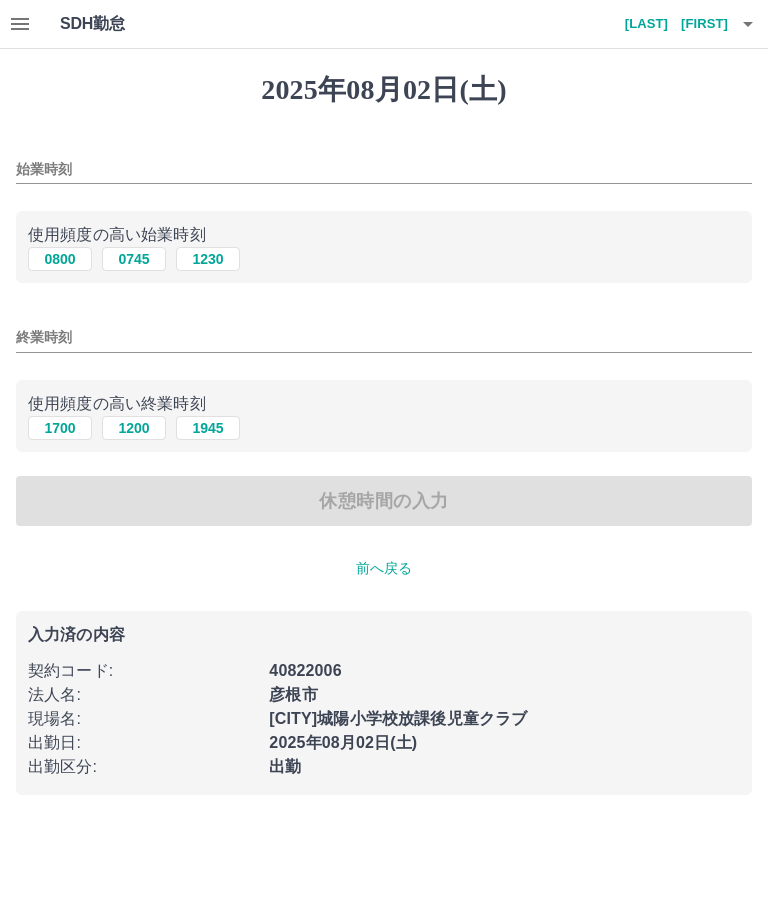 click on "始業時刻" at bounding box center (384, 169) 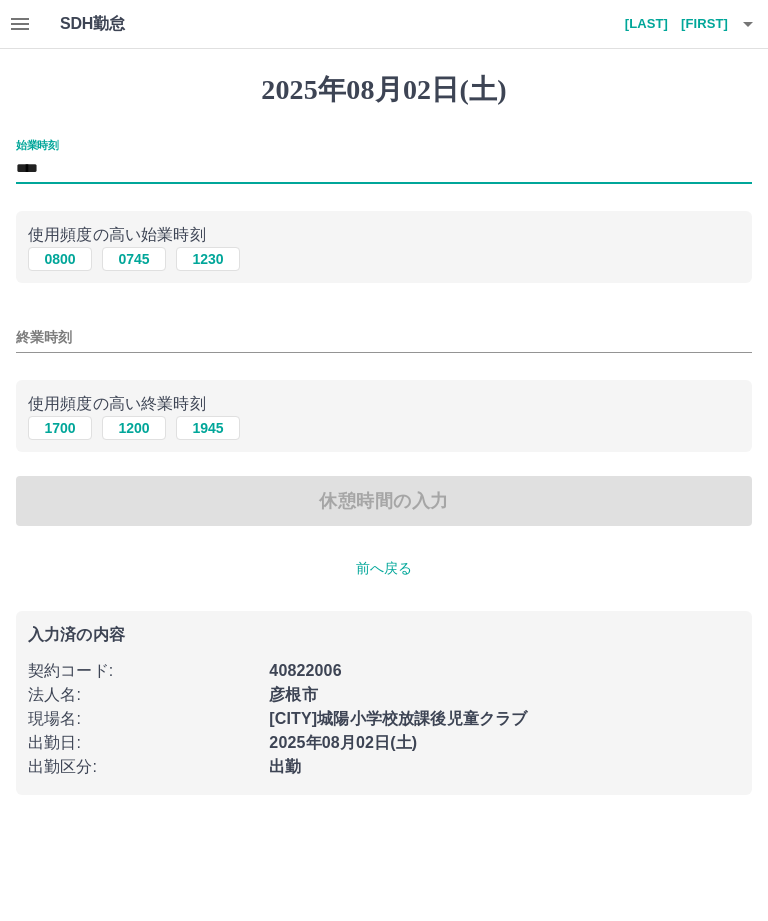 type on "****" 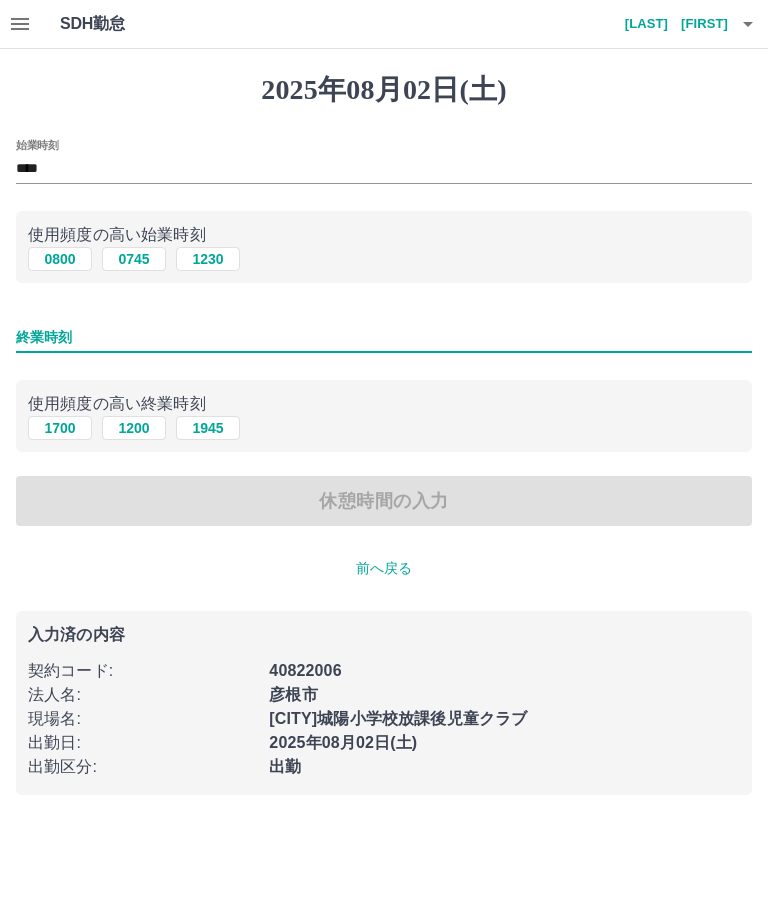 click on "終業時刻" at bounding box center [384, 337] 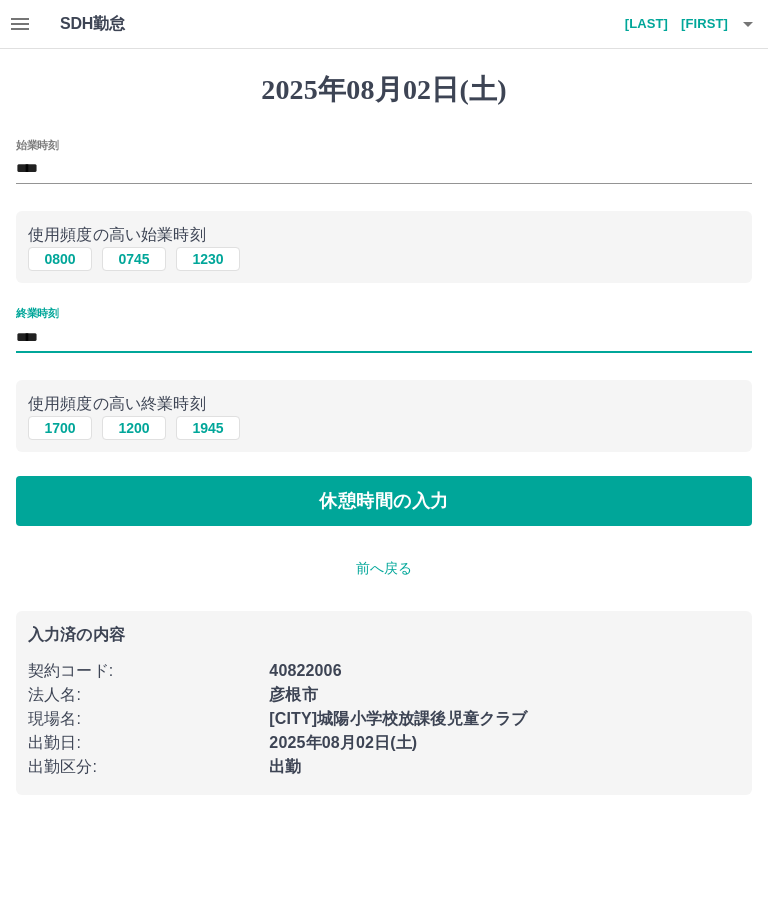 type on "****" 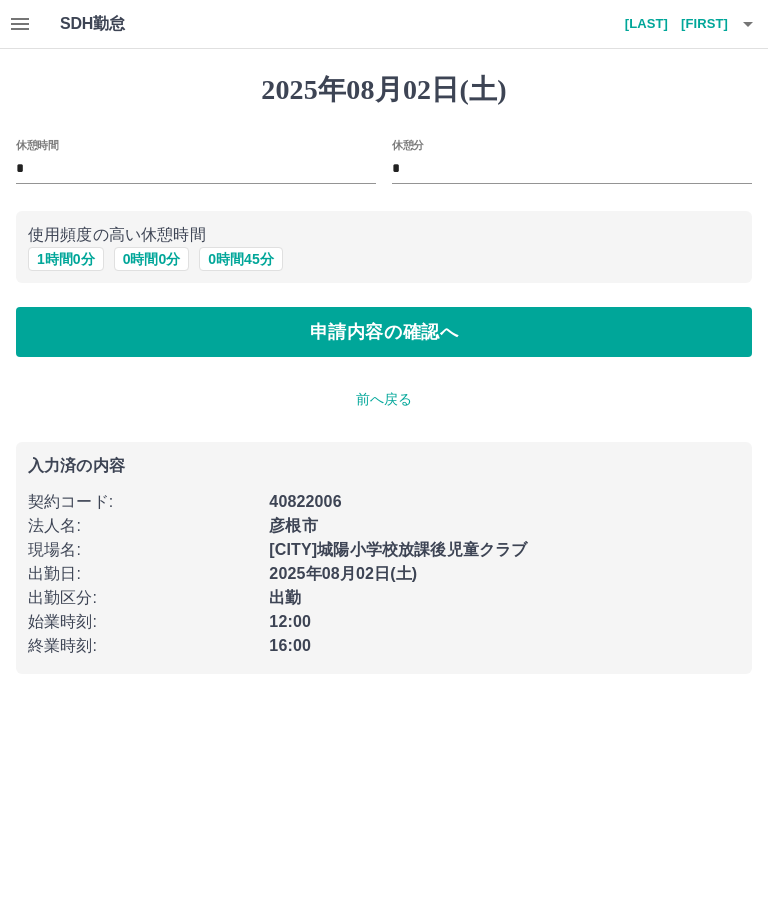 click on "申請内容の確認へ" at bounding box center [384, 332] 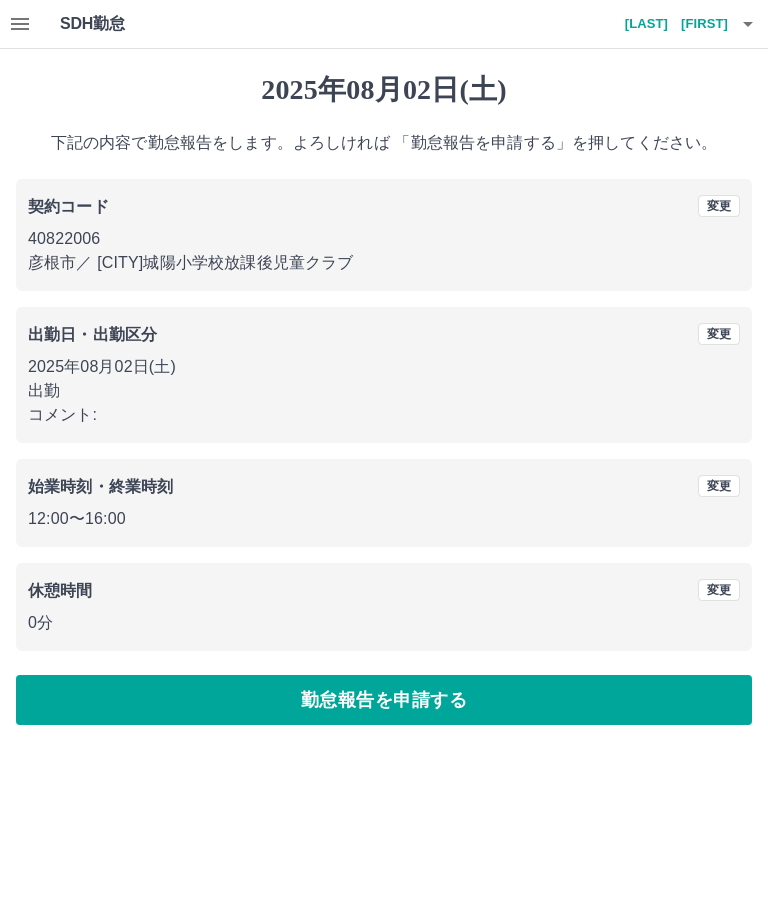 click on "勤怠報告を申請する" at bounding box center [384, 700] 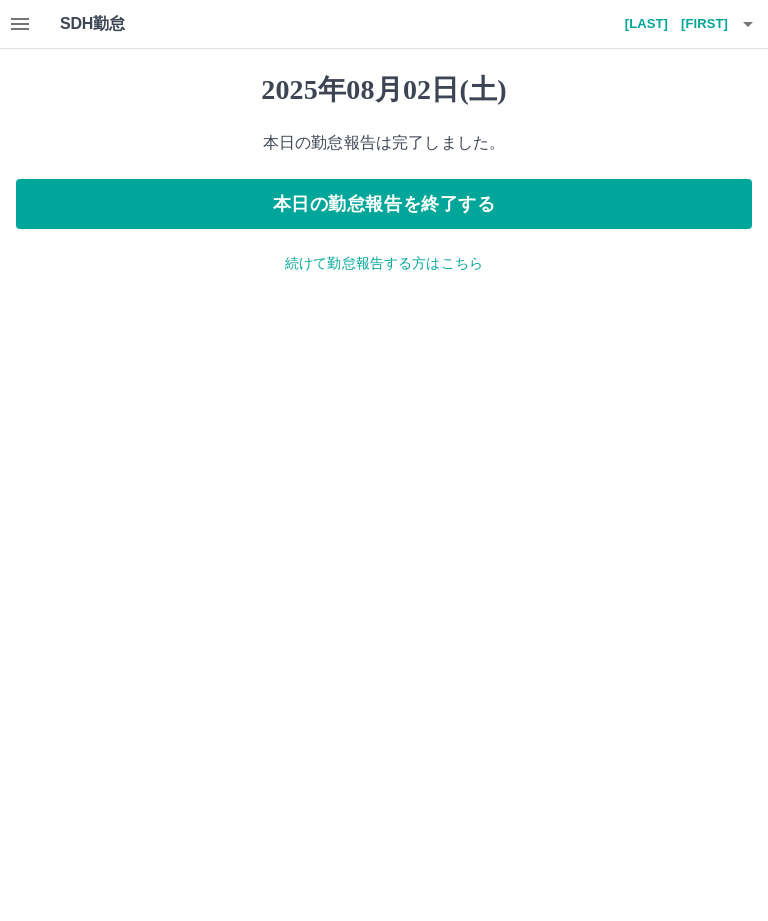 click on "本日の勤怠報告を終了する" at bounding box center (384, 204) 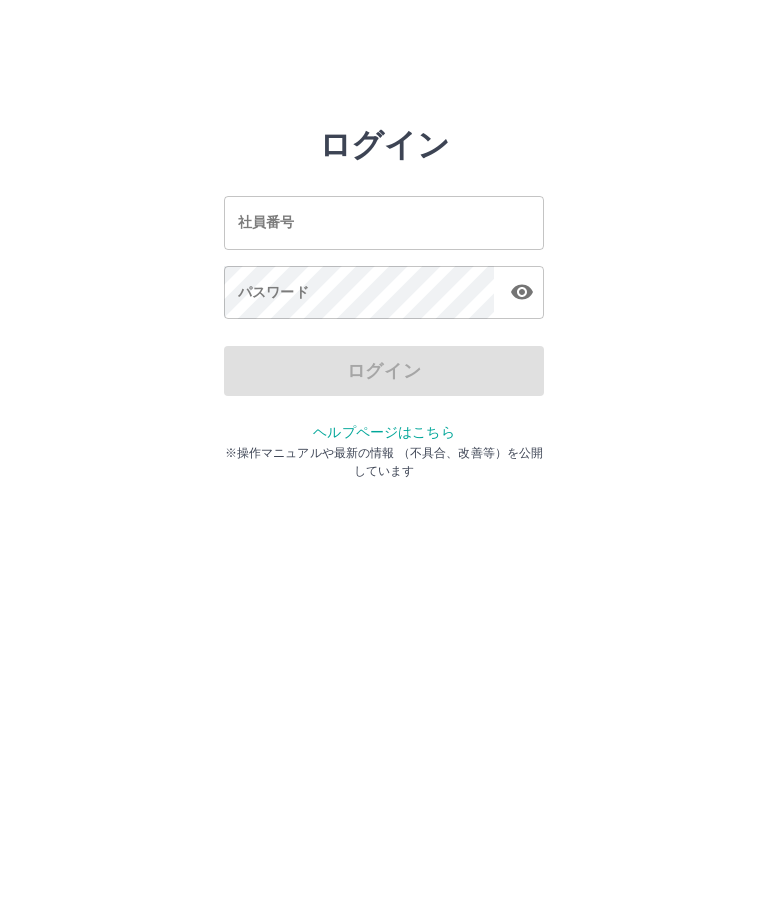 scroll, scrollTop: 0, scrollLeft: 0, axis: both 